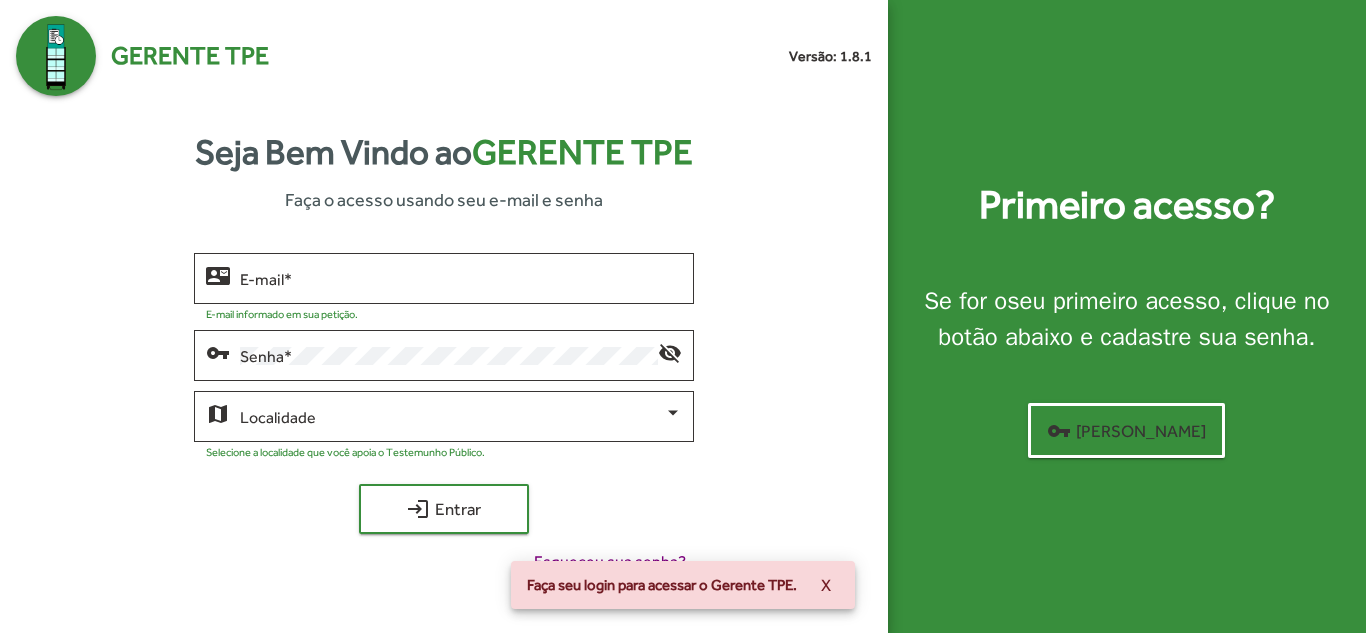 scroll, scrollTop: 0, scrollLeft: 0, axis: both 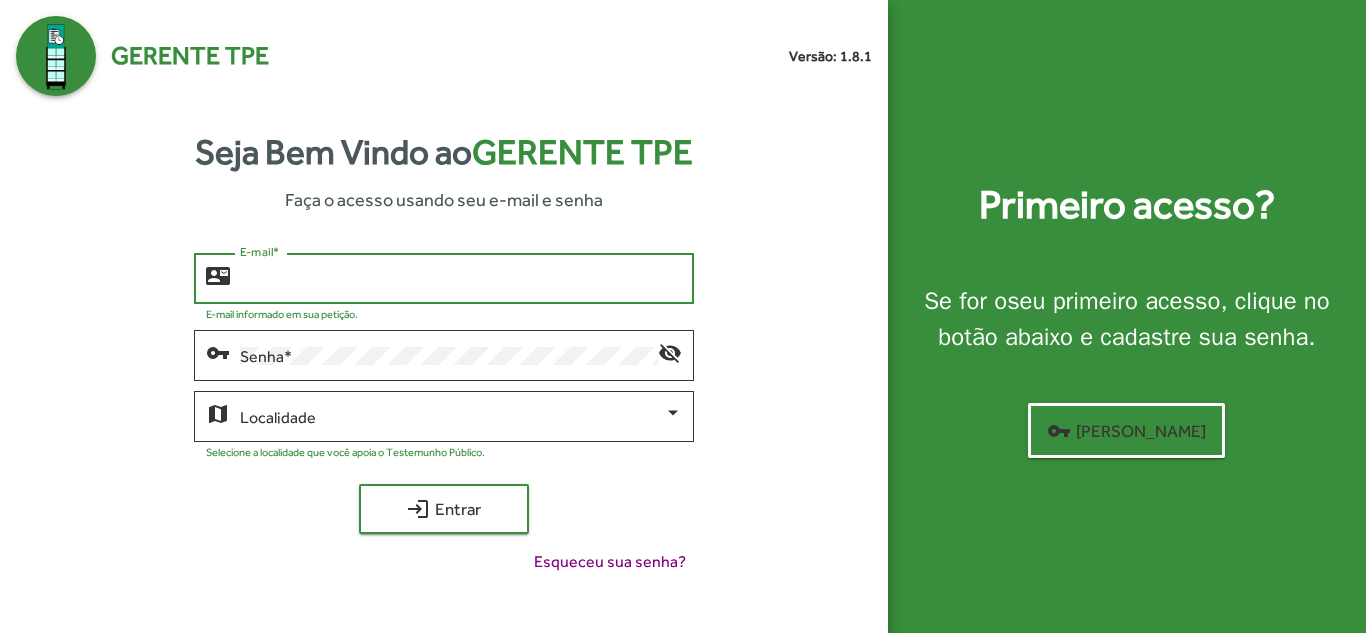 click on "E-mail   *" at bounding box center [460, 279] 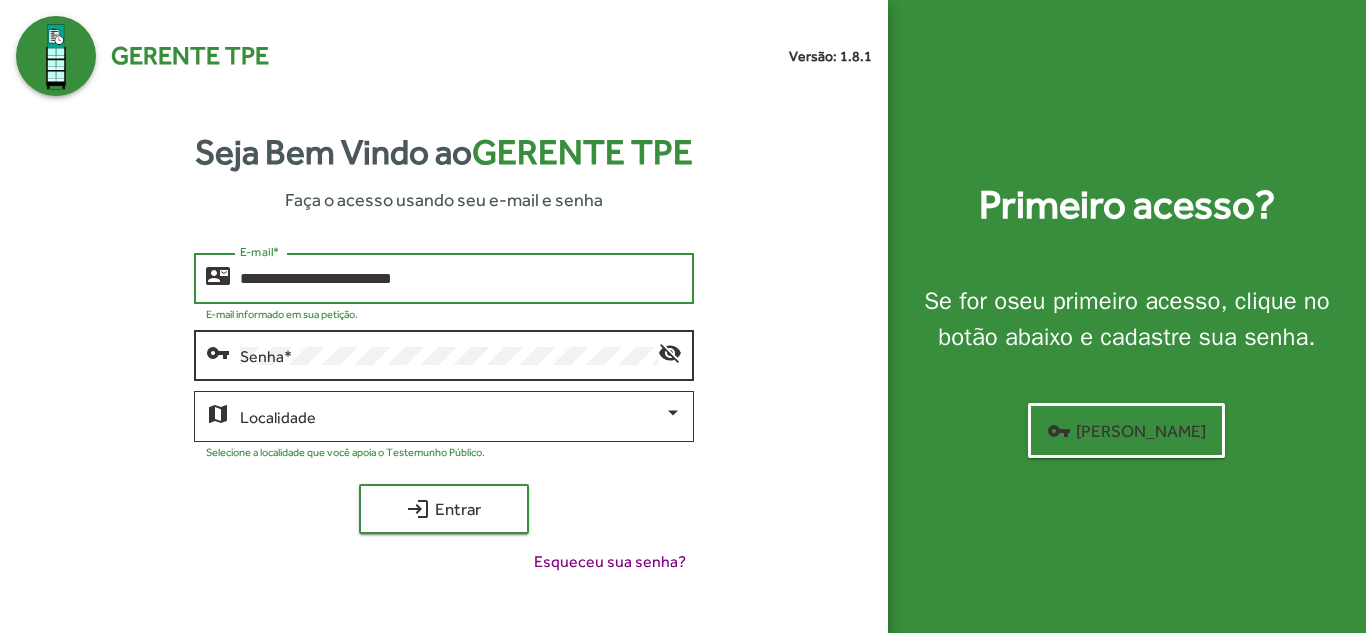 type on "**********" 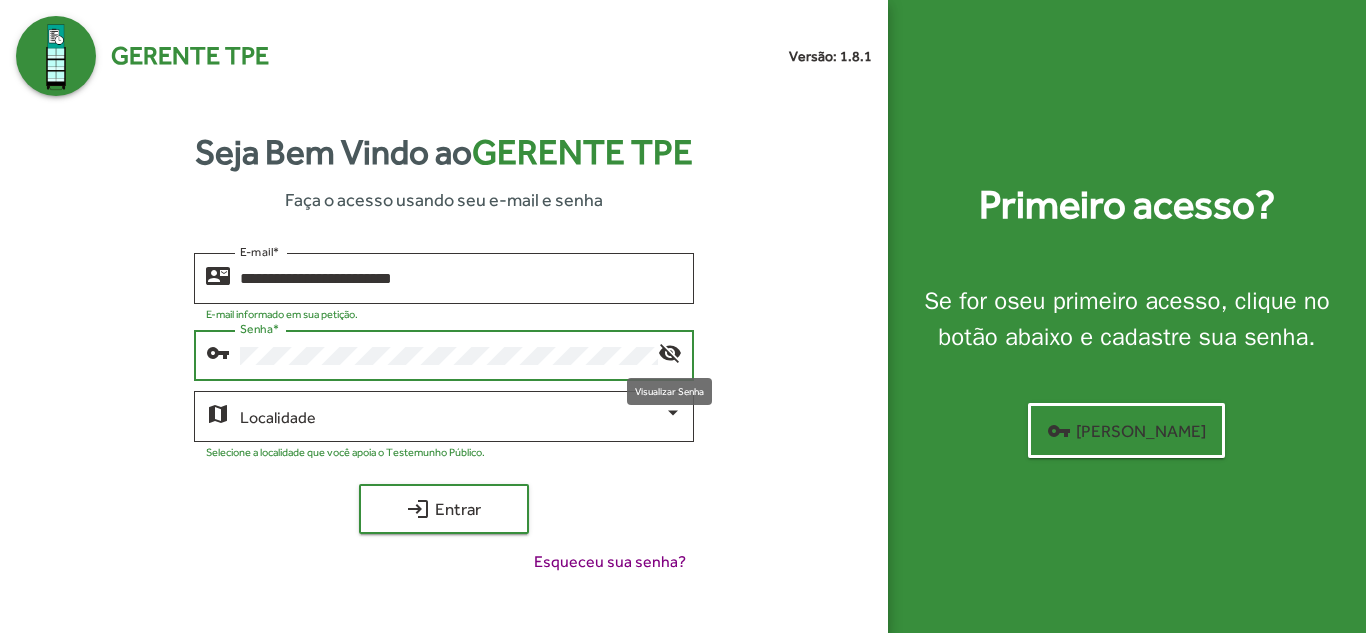 click on "visibility_off" 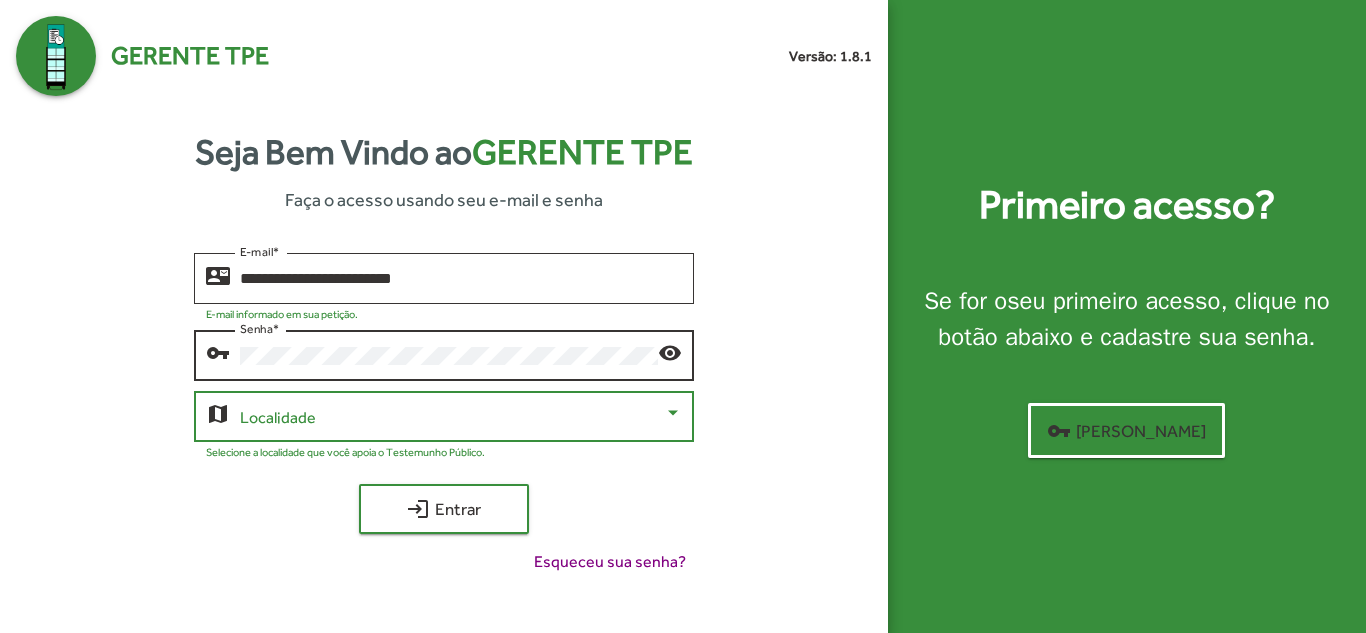 click at bounding box center (673, 412) 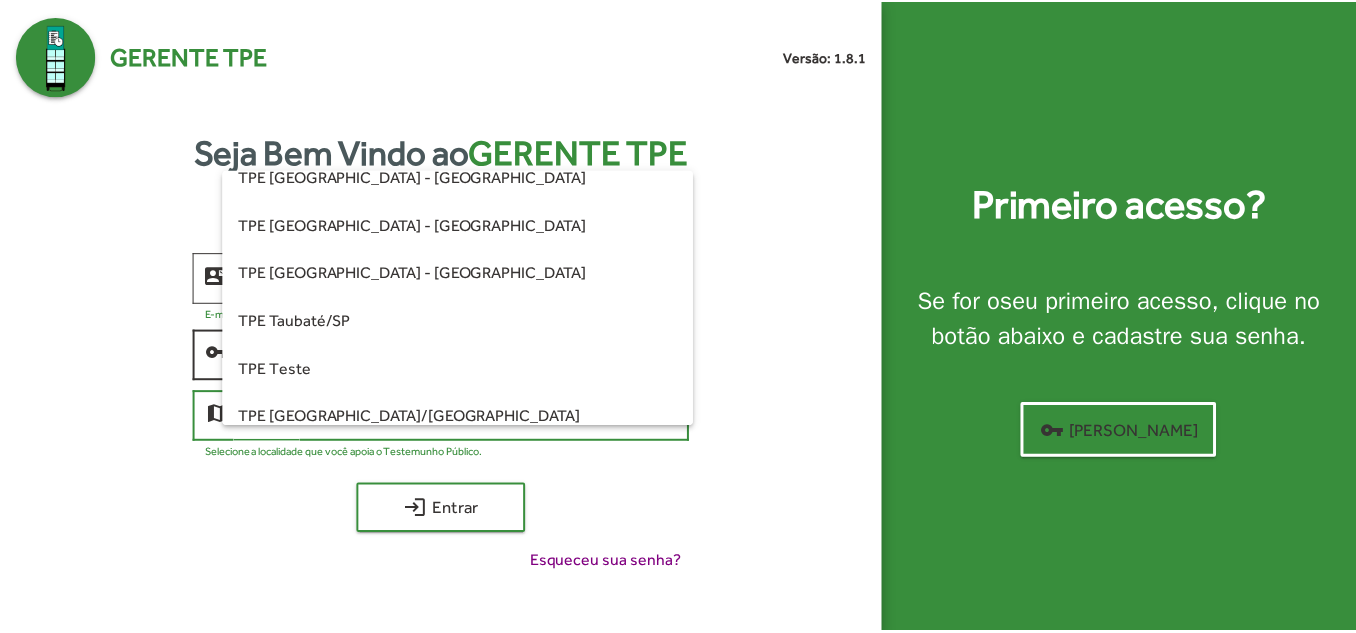 scroll, scrollTop: 560, scrollLeft: 0, axis: vertical 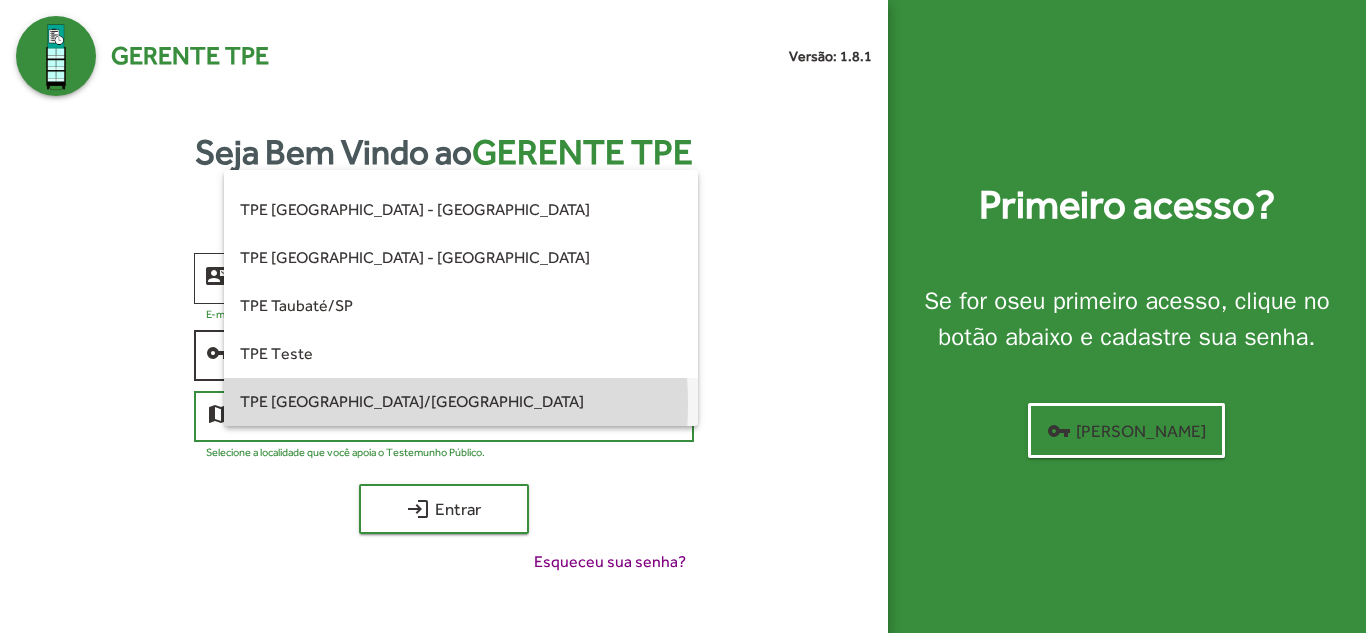 click on "TPE [GEOGRAPHIC_DATA]/[GEOGRAPHIC_DATA]" at bounding box center (460, 402) 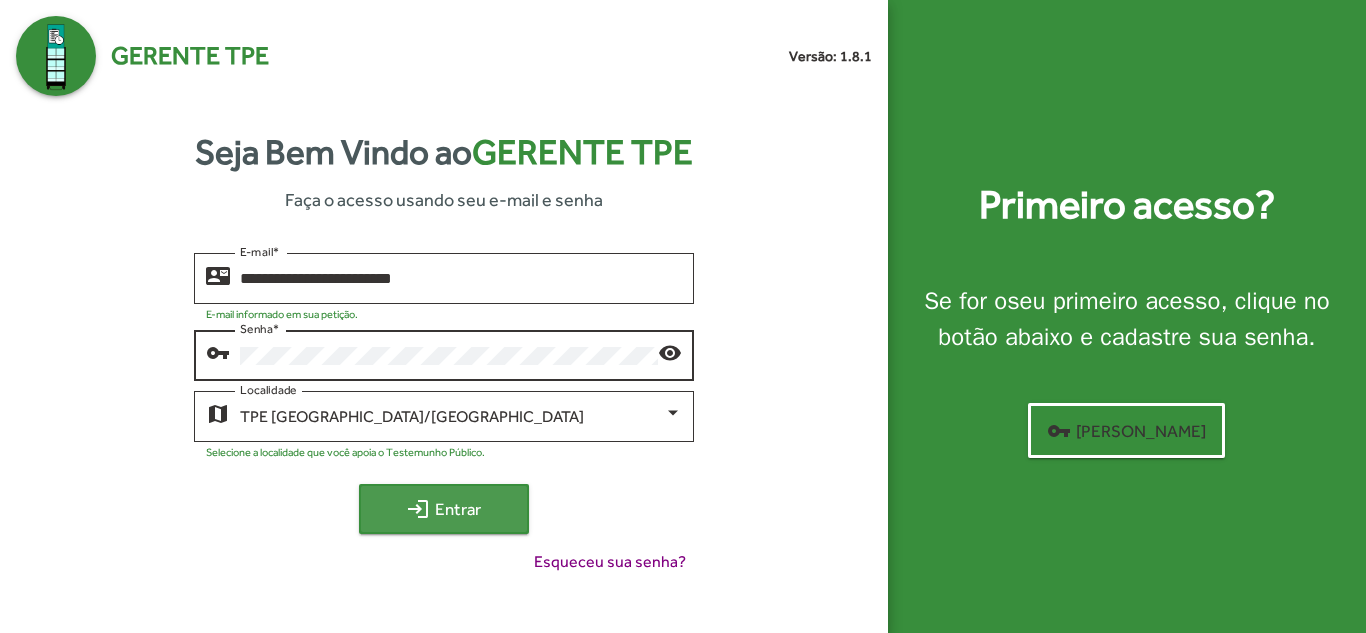 click on "login" 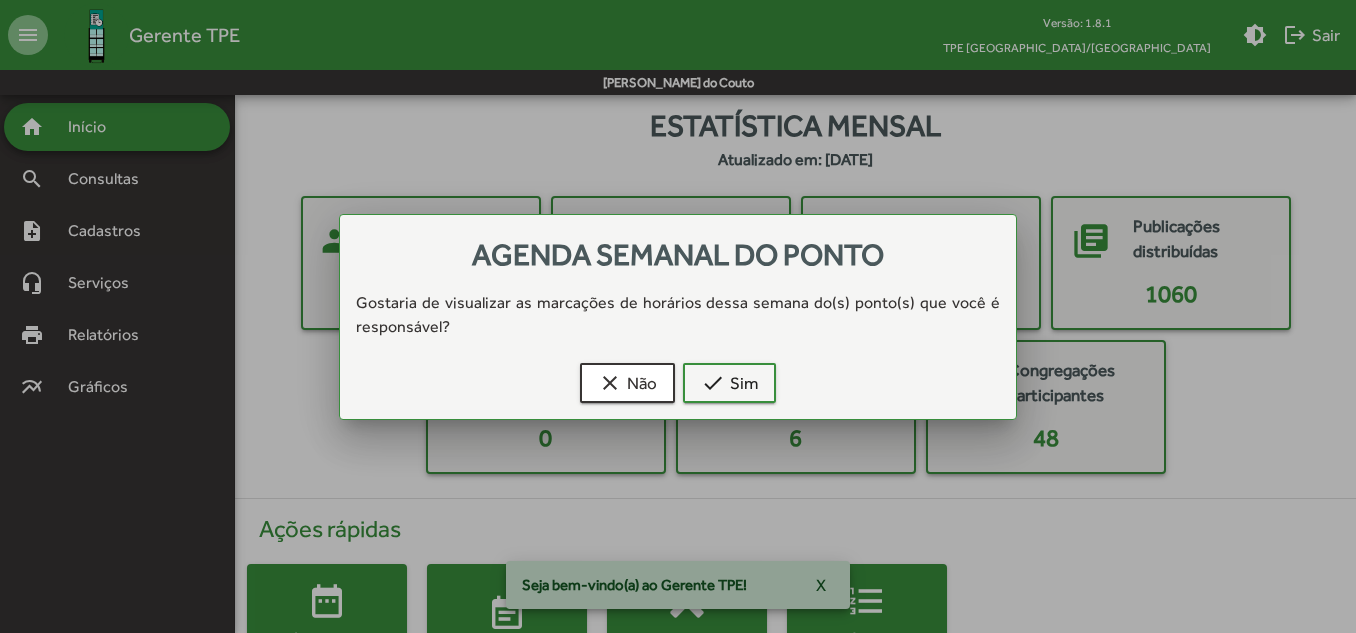 drag, startPoint x: 1337, startPoint y: 427, endPoint x: 1346, endPoint y: 442, distance: 17.492855 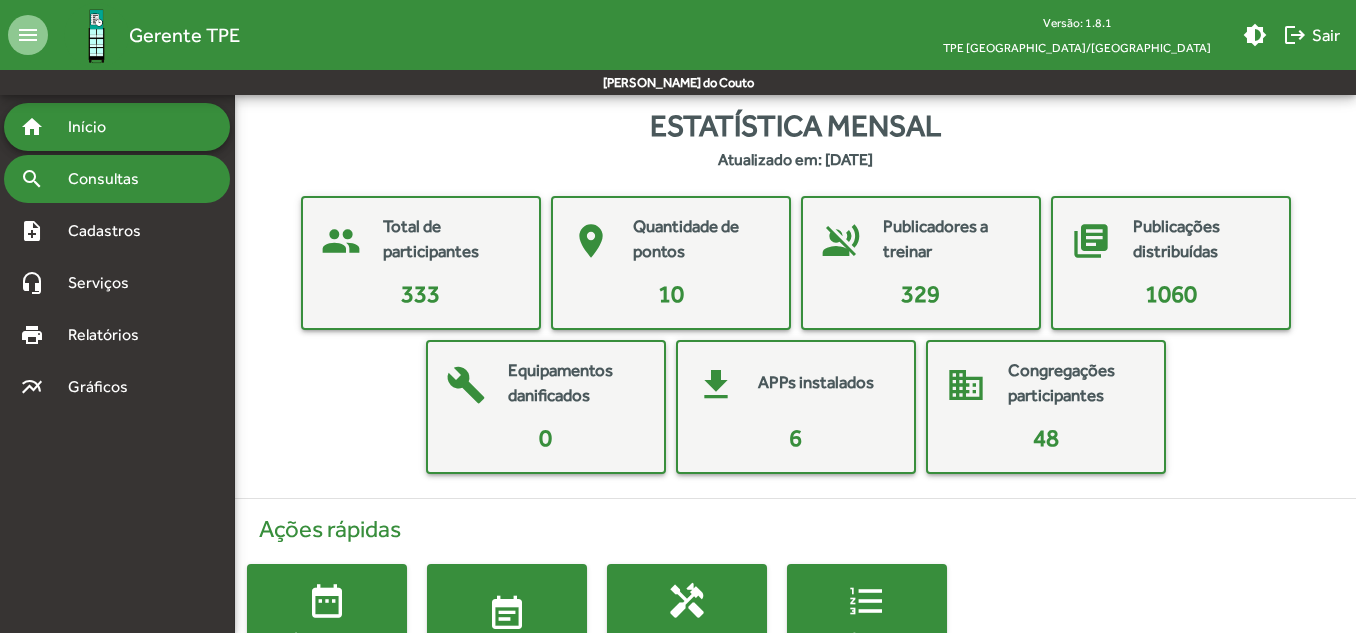 click on "Consultas" at bounding box center (110, 179) 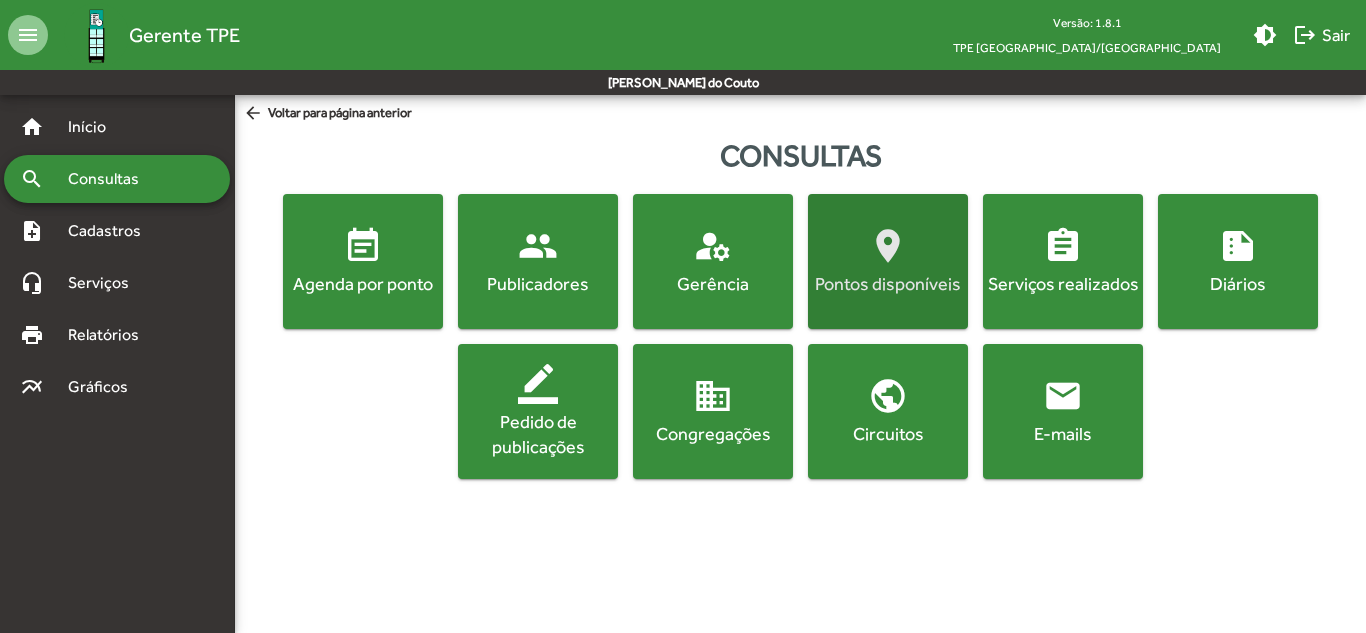 click on "location_on" 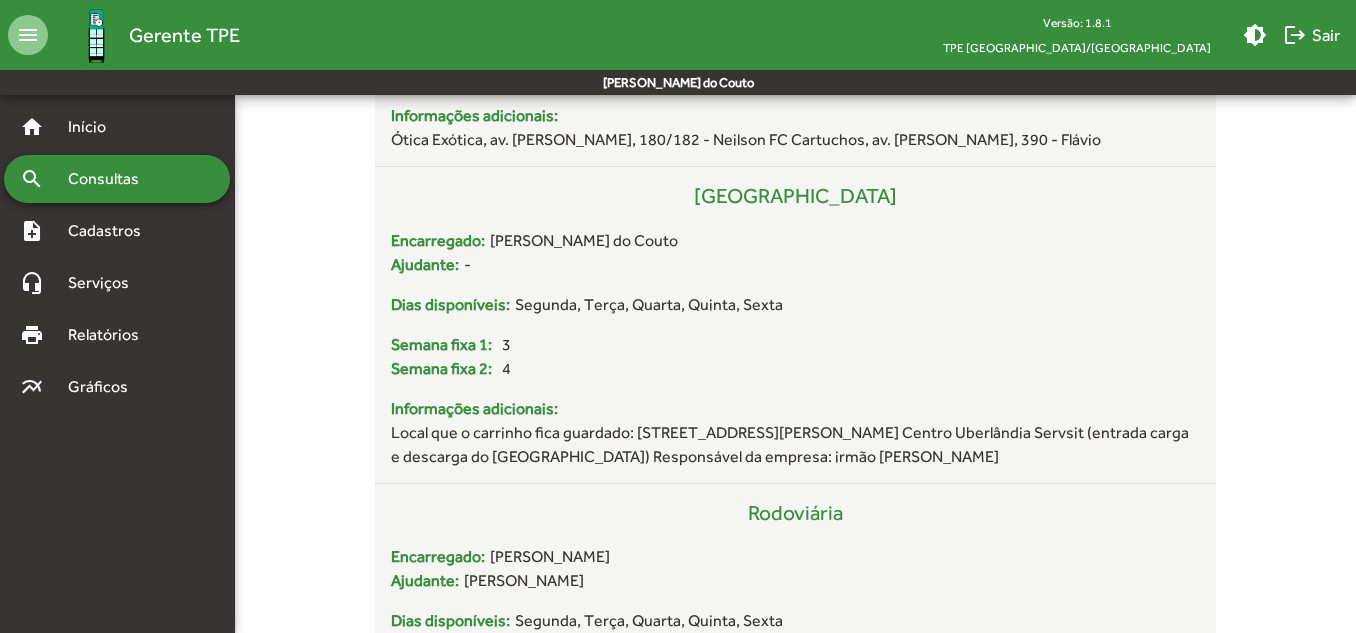 scroll, scrollTop: 2314, scrollLeft: 0, axis: vertical 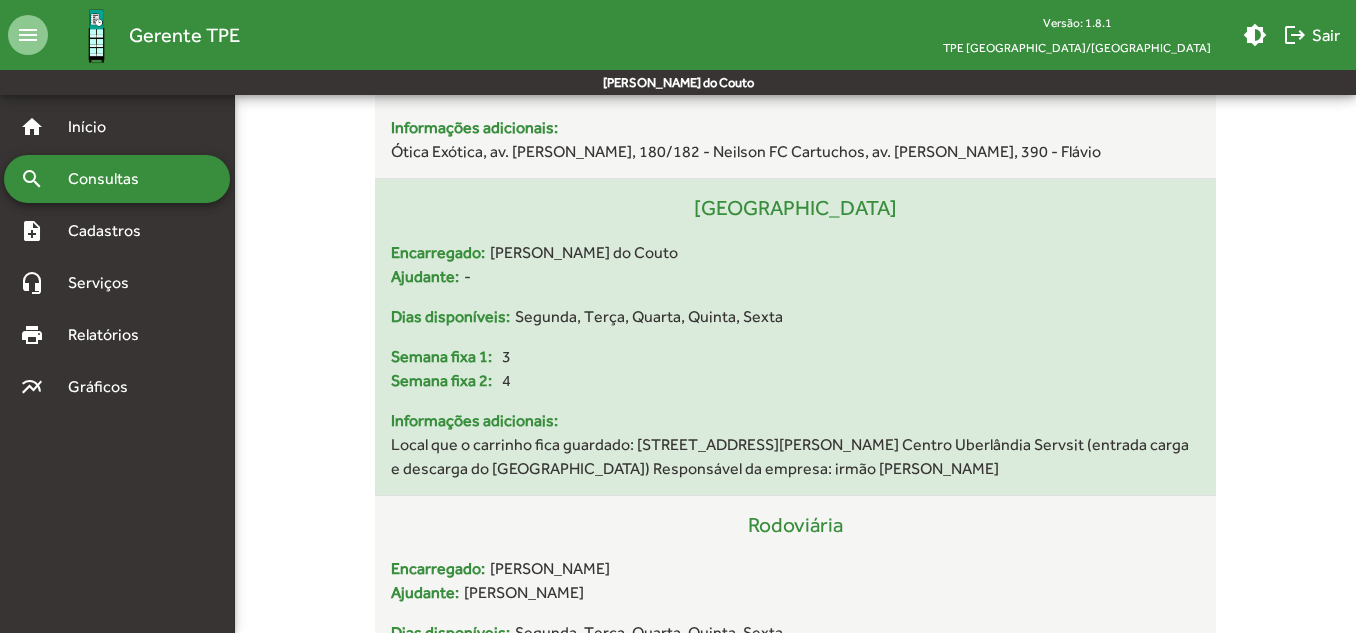 click on "Informações adicionais:" 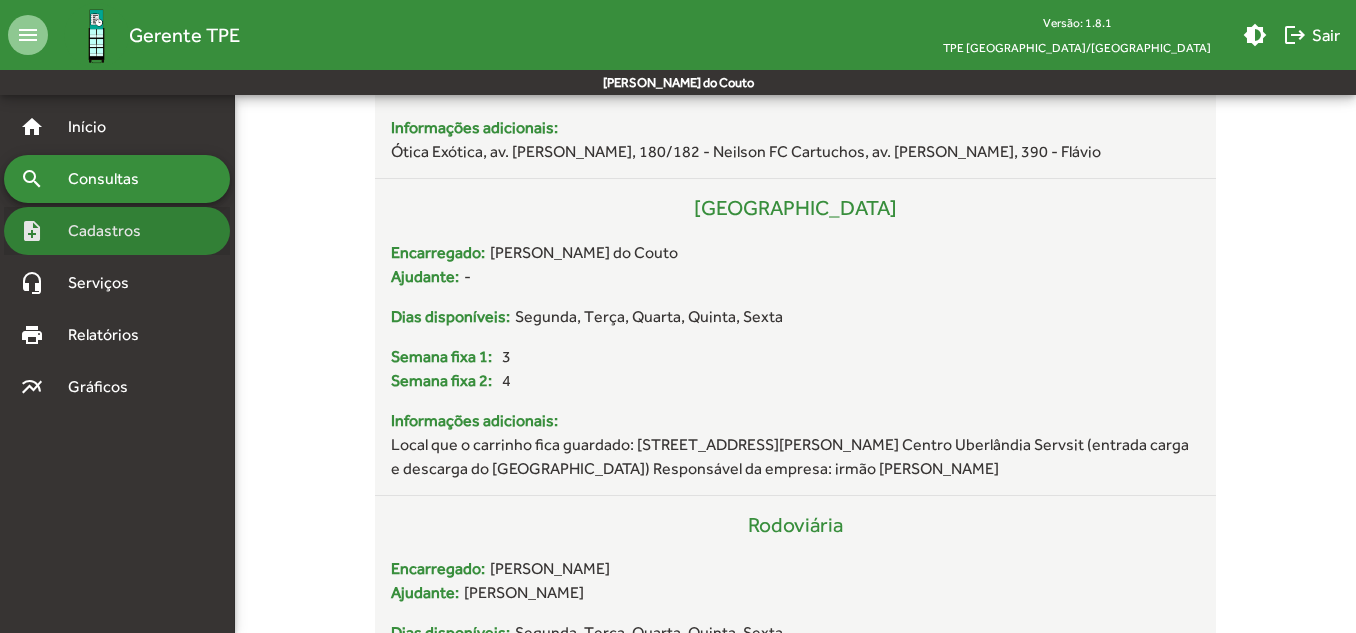 click on "Cadastros" at bounding box center [111, 231] 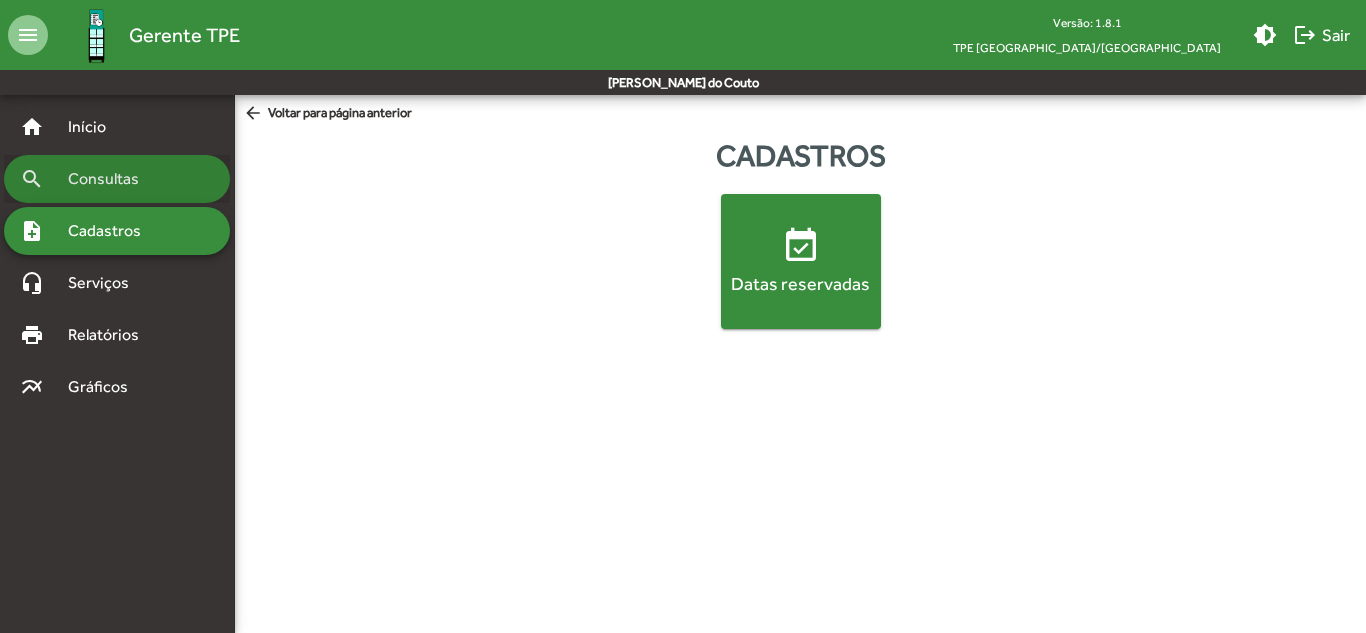 click on "Consultas" at bounding box center (110, 179) 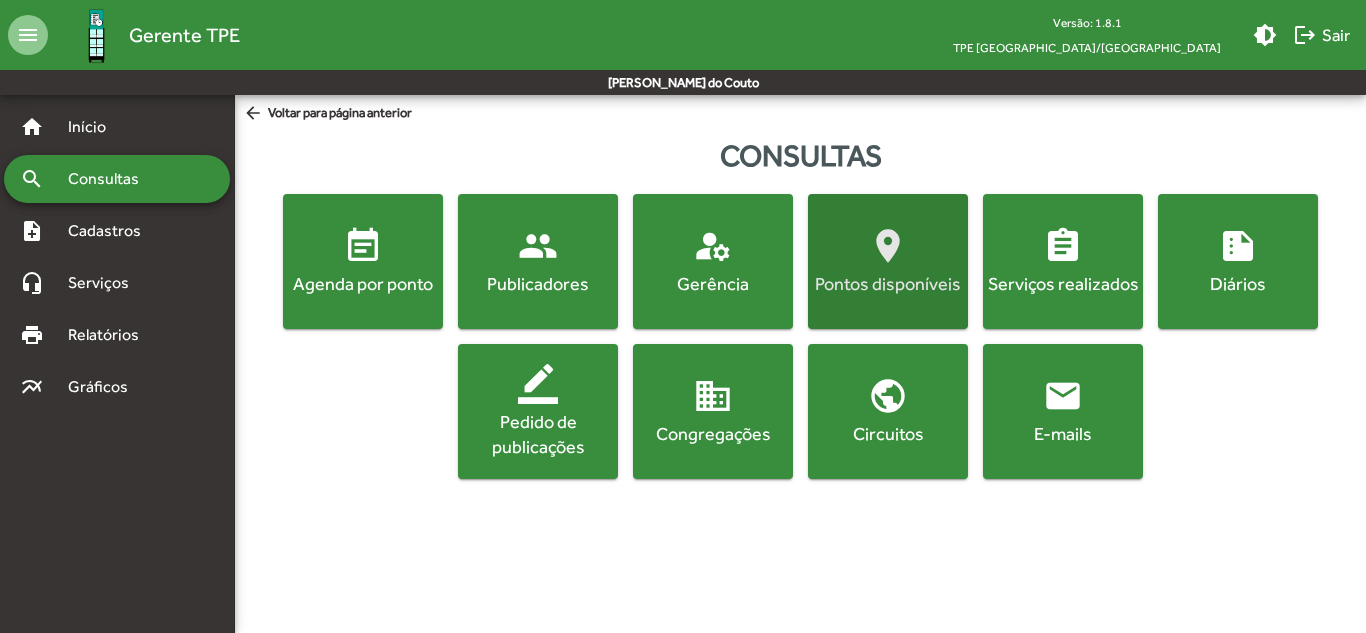 click on "location_on  Pontos disponíveis" 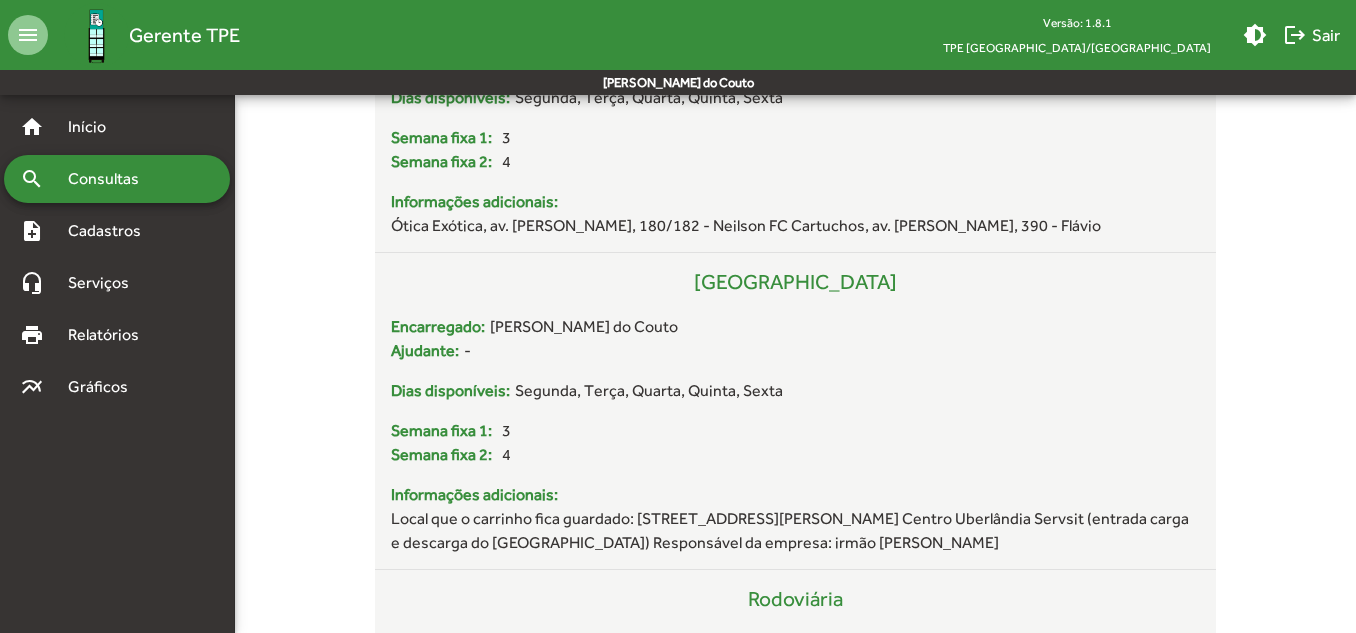 scroll, scrollTop: 2238, scrollLeft: 0, axis: vertical 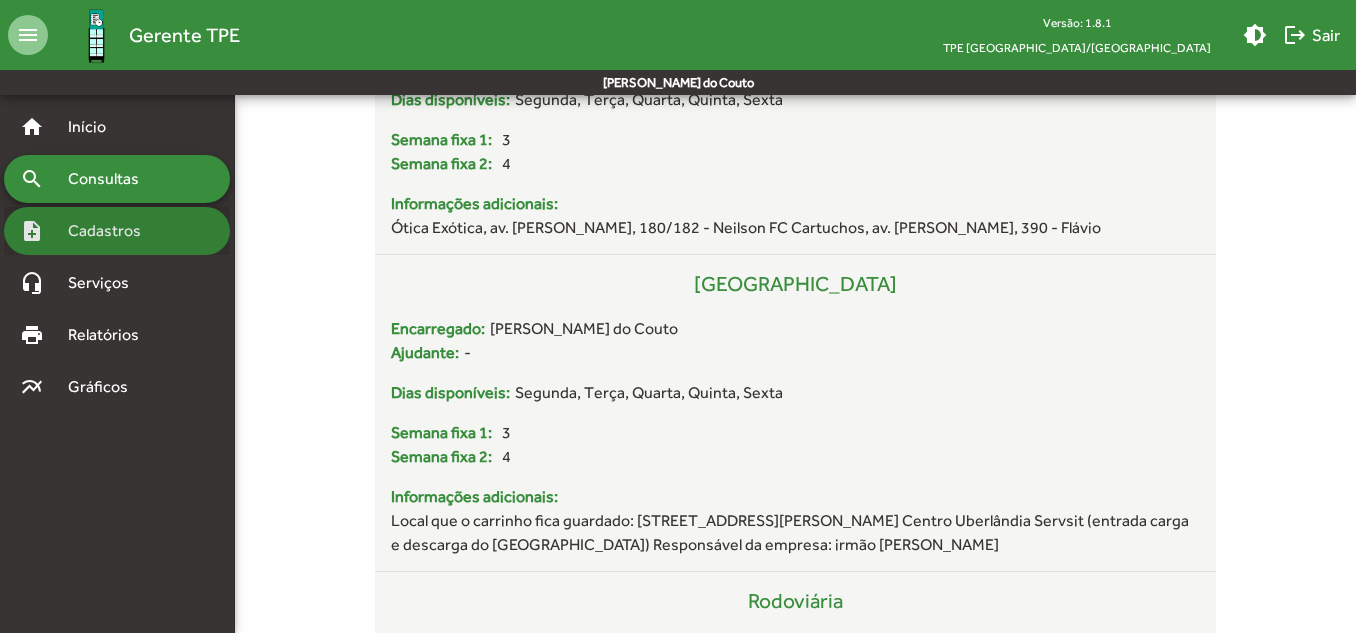 click on "Cadastros" at bounding box center [111, 231] 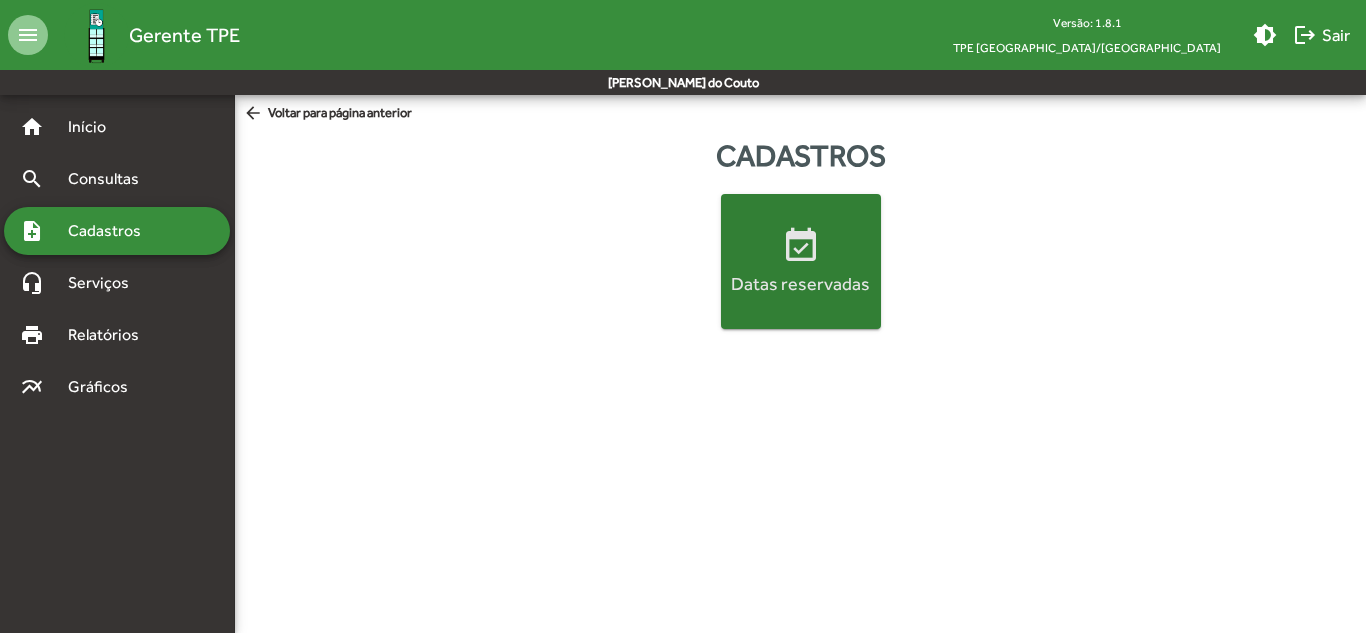 click on "event_available  Datas reservadas" 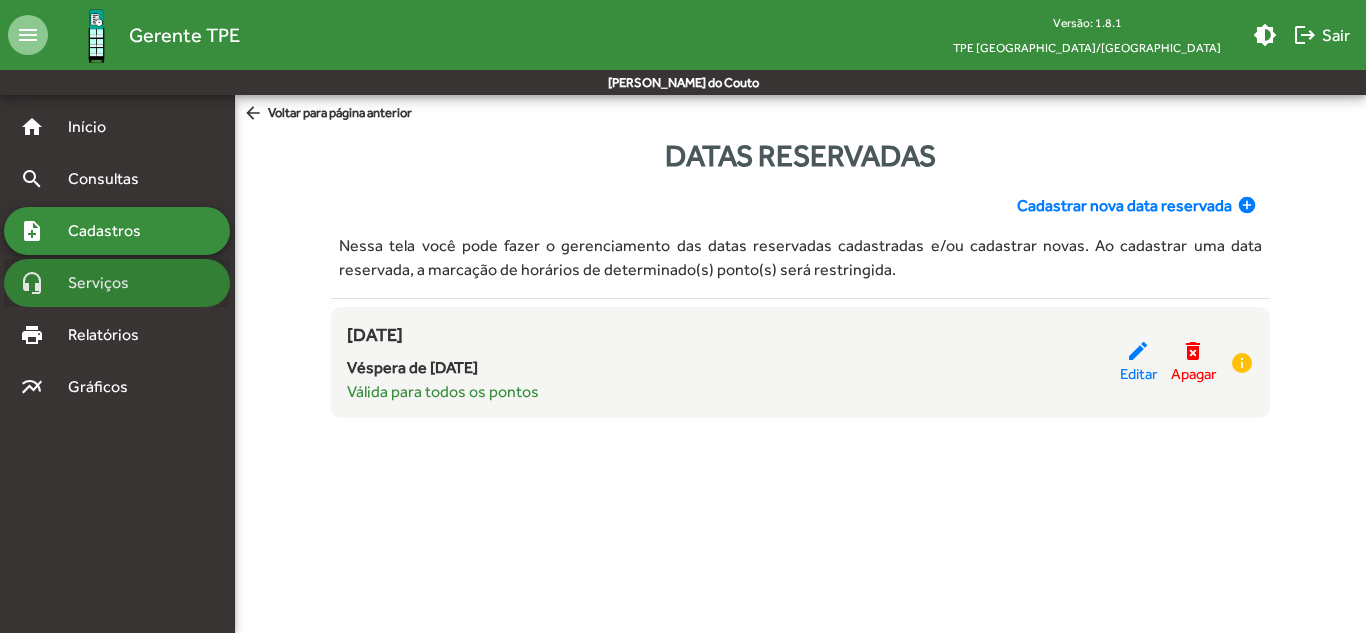 click on "Serviços" at bounding box center [106, 283] 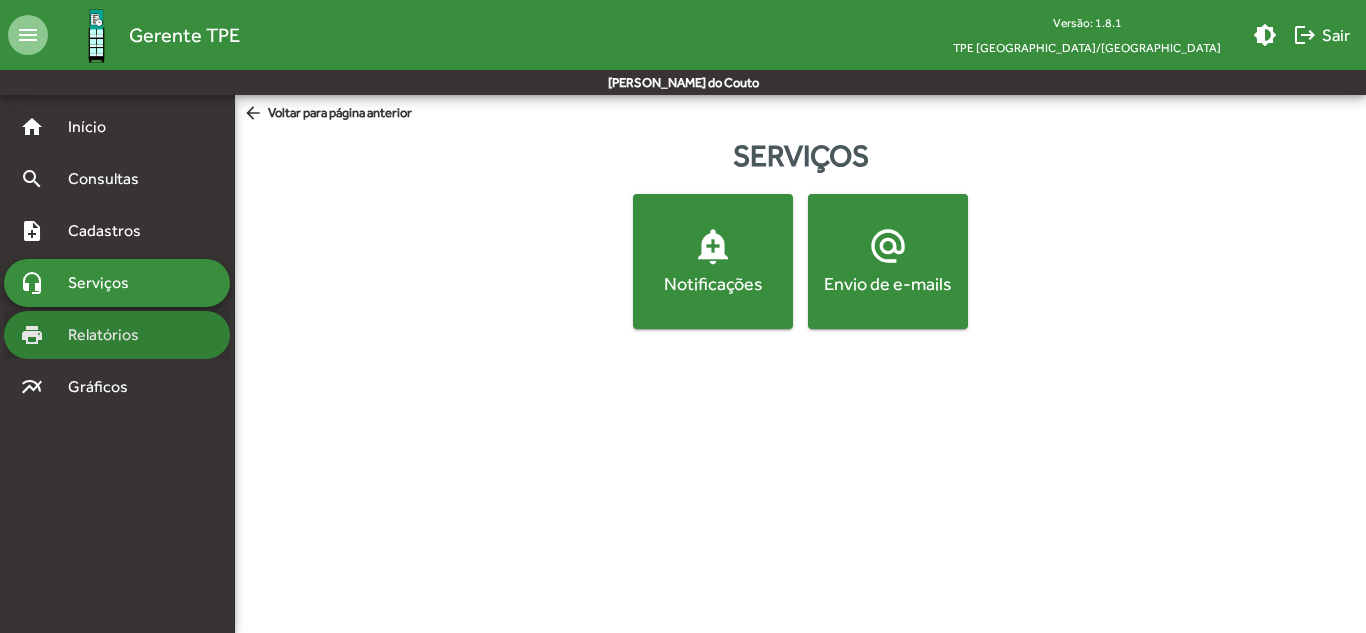 click on "print Relatórios" at bounding box center [117, 335] 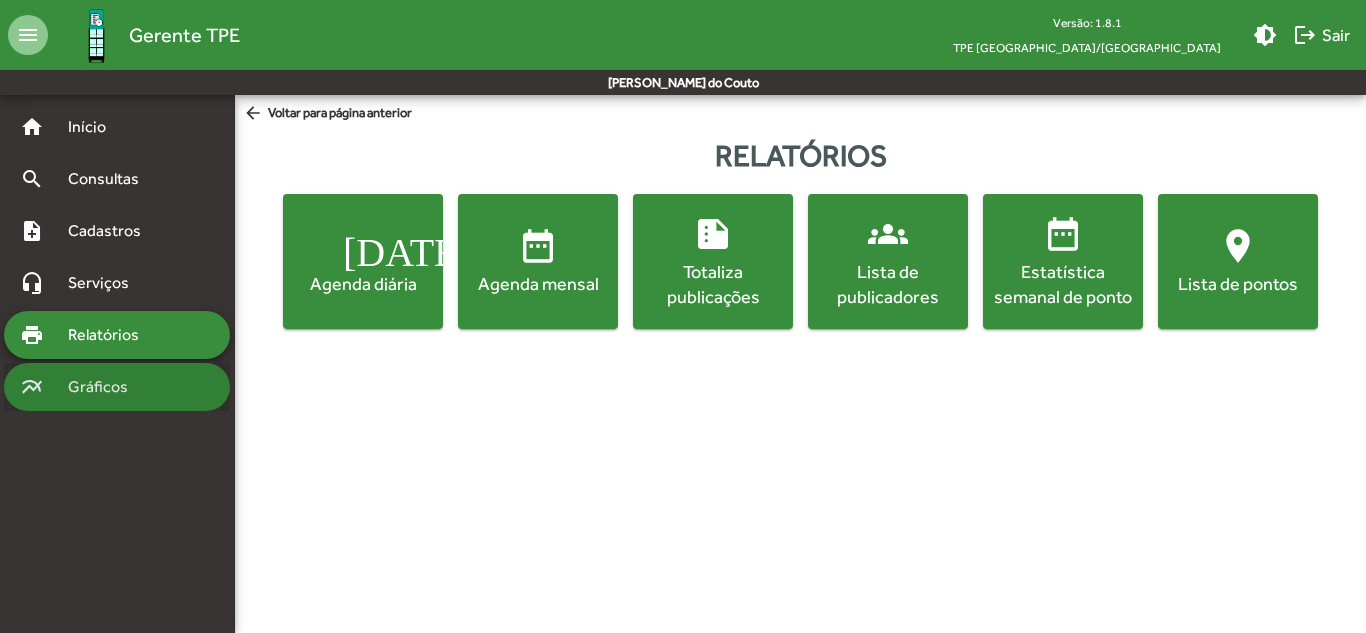 click on "Gráficos" at bounding box center [105, 387] 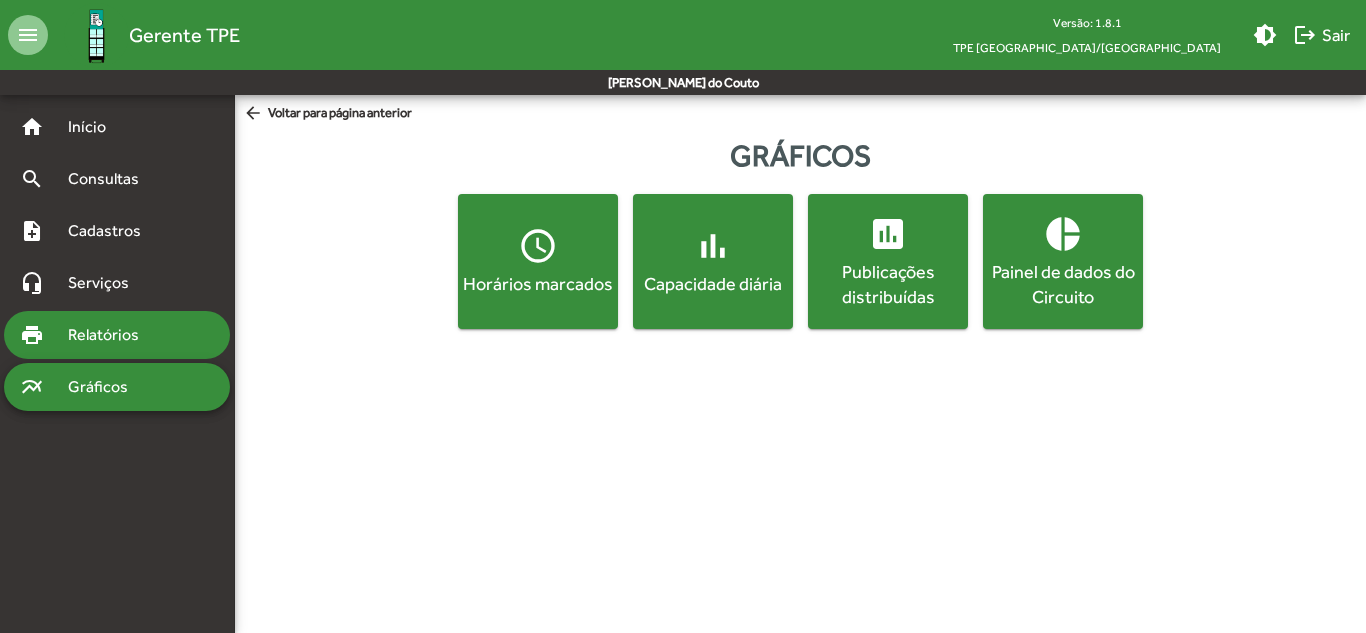 click on "Relatórios" at bounding box center (110, 335) 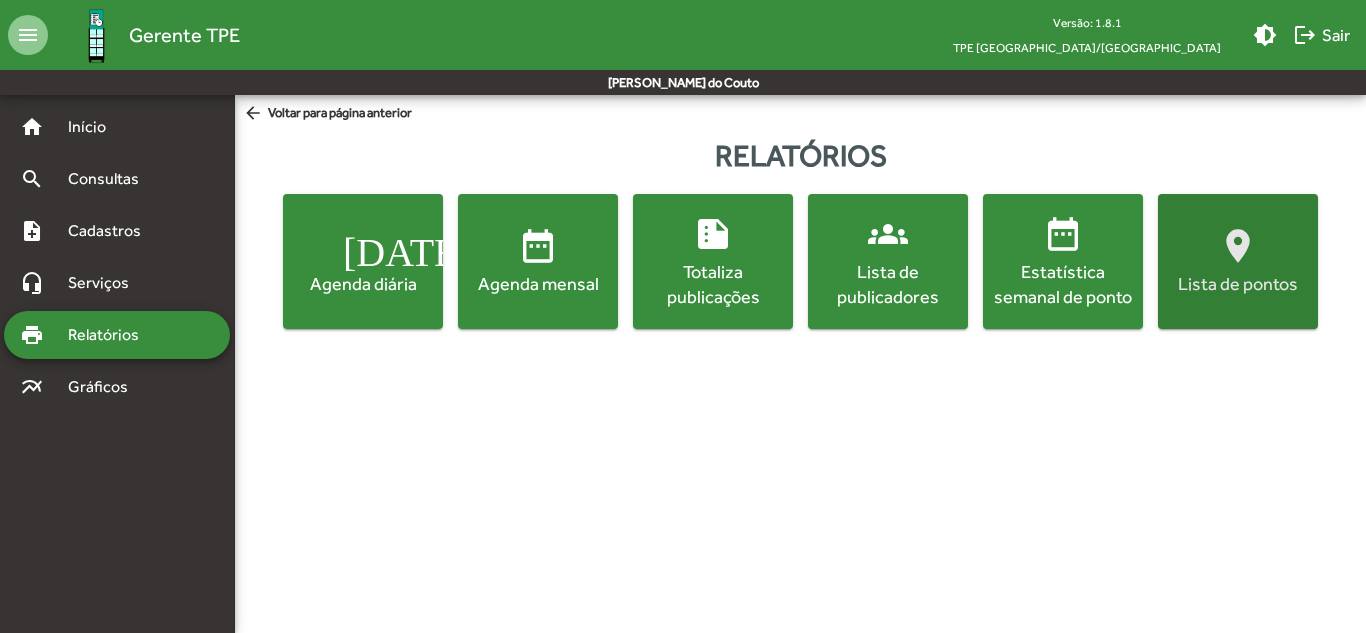 click on "Lista de pontos" 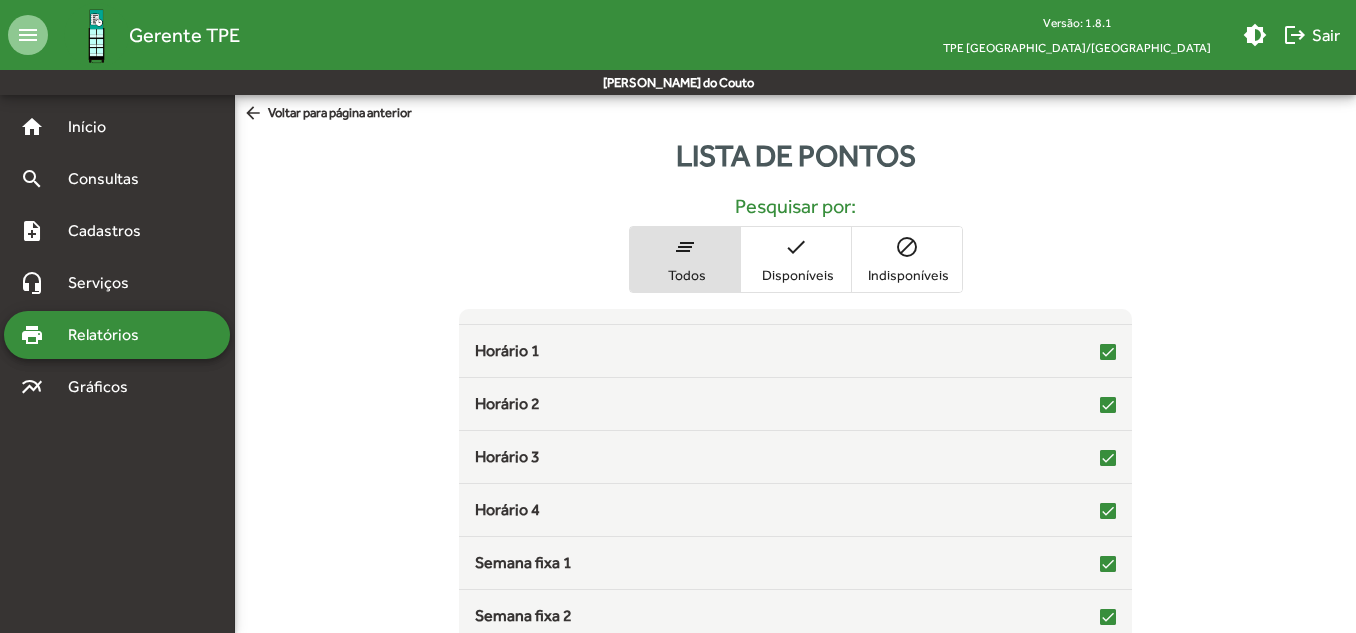 scroll, scrollTop: 443, scrollLeft: 0, axis: vertical 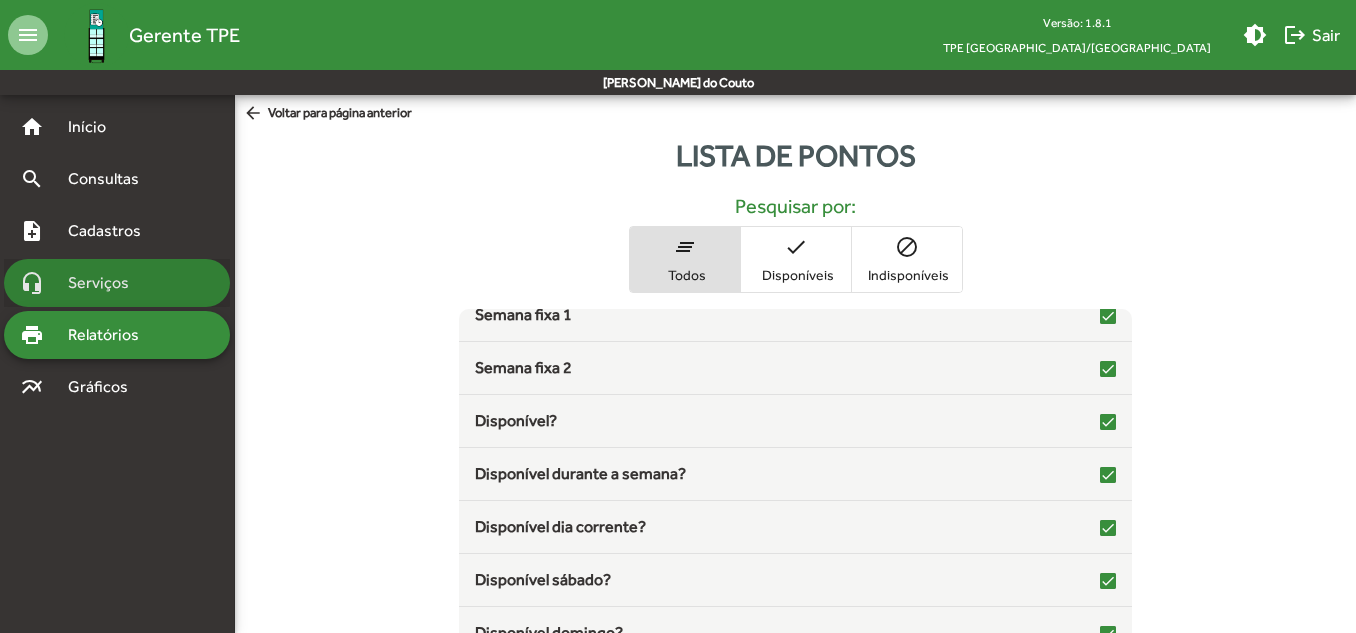 click on "Serviços" at bounding box center (106, 283) 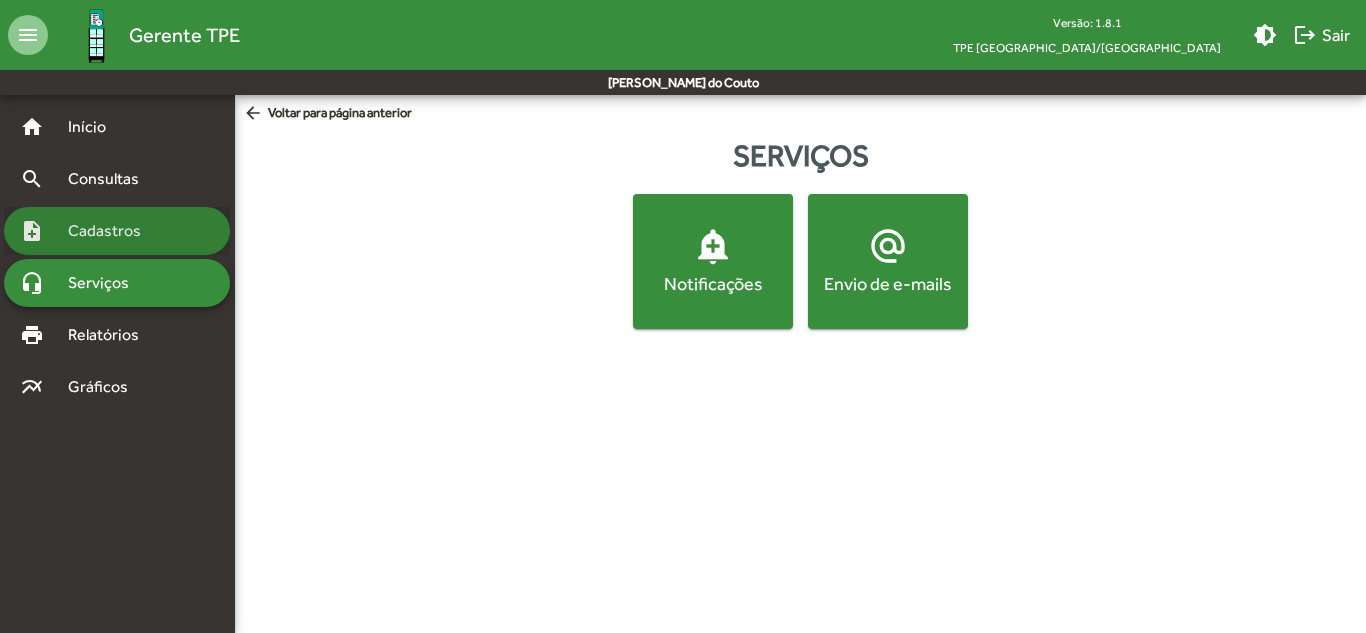 click on "Cadastros" at bounding box center (111, 231) 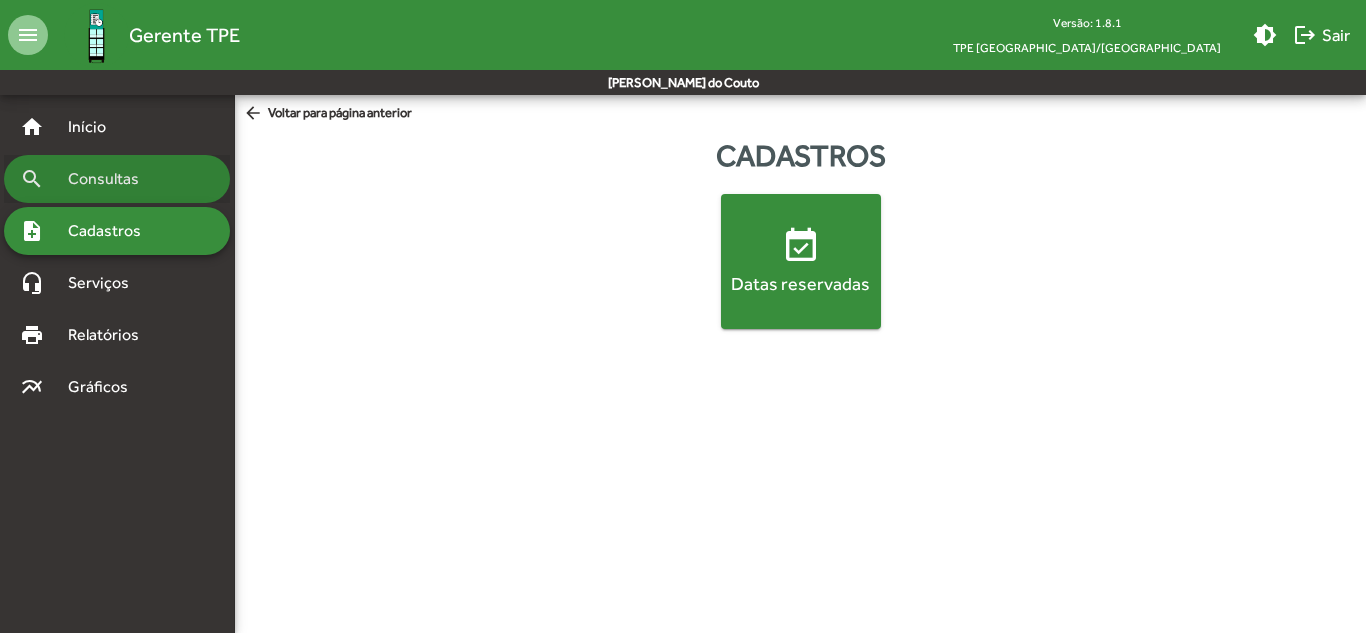 click on "Consultas" at bounding box center [110, 179] 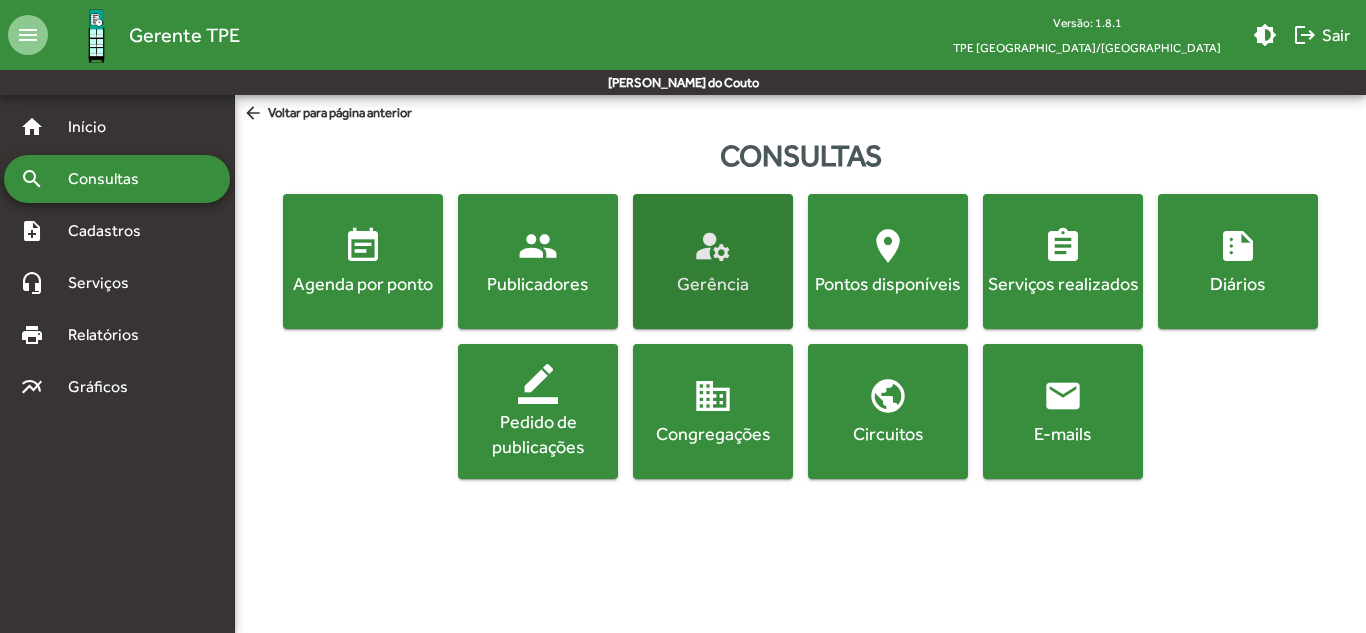 click on "manage_accounts  Gerência" 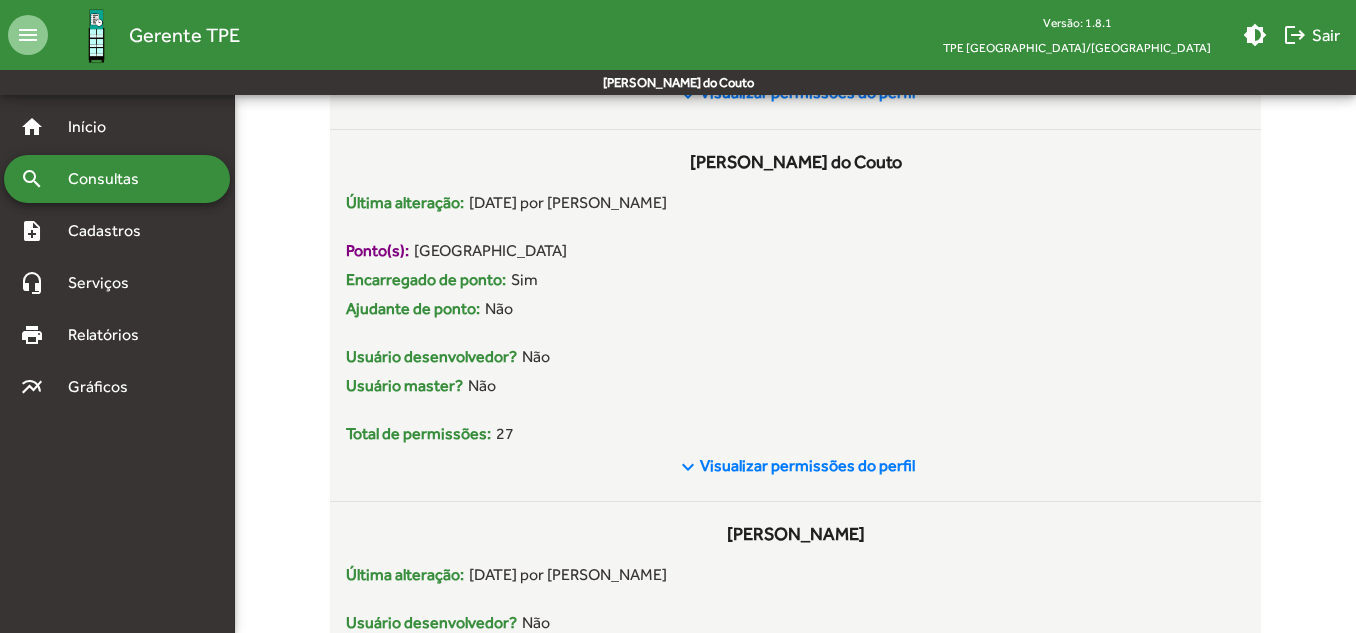 scroll, scrollTop: 1284, scrollLeft: 0, axis: vertical 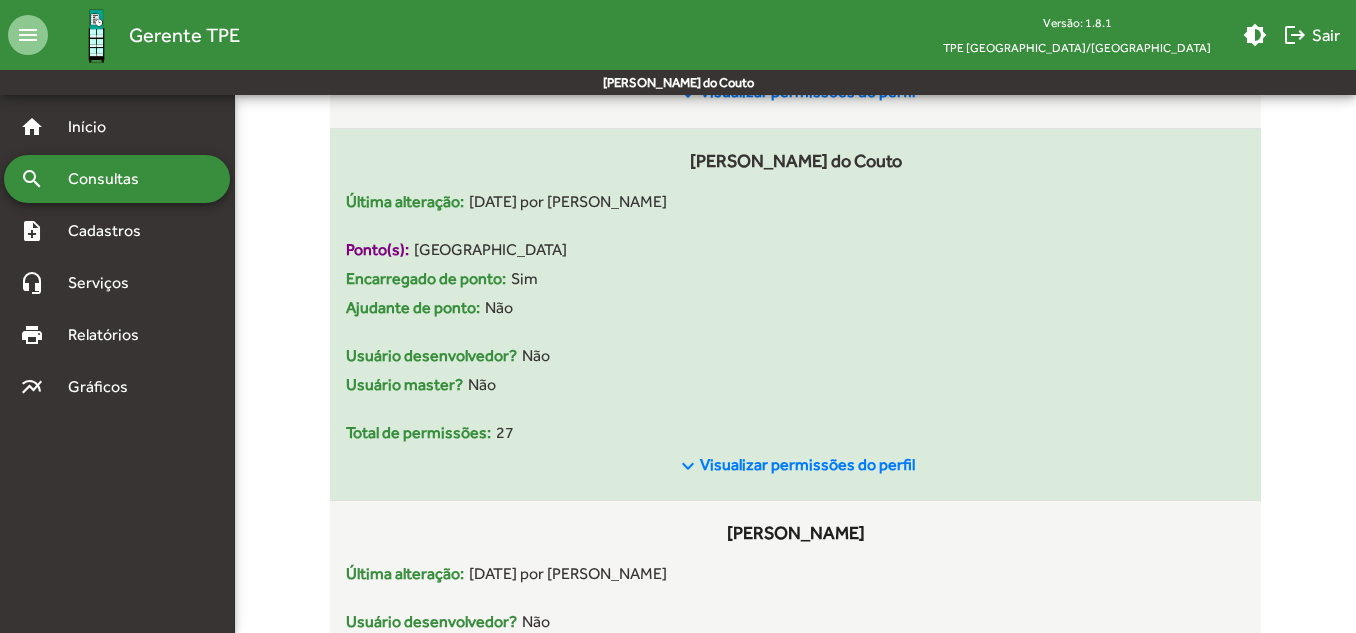 click on "Visualizar permissões do perfil" 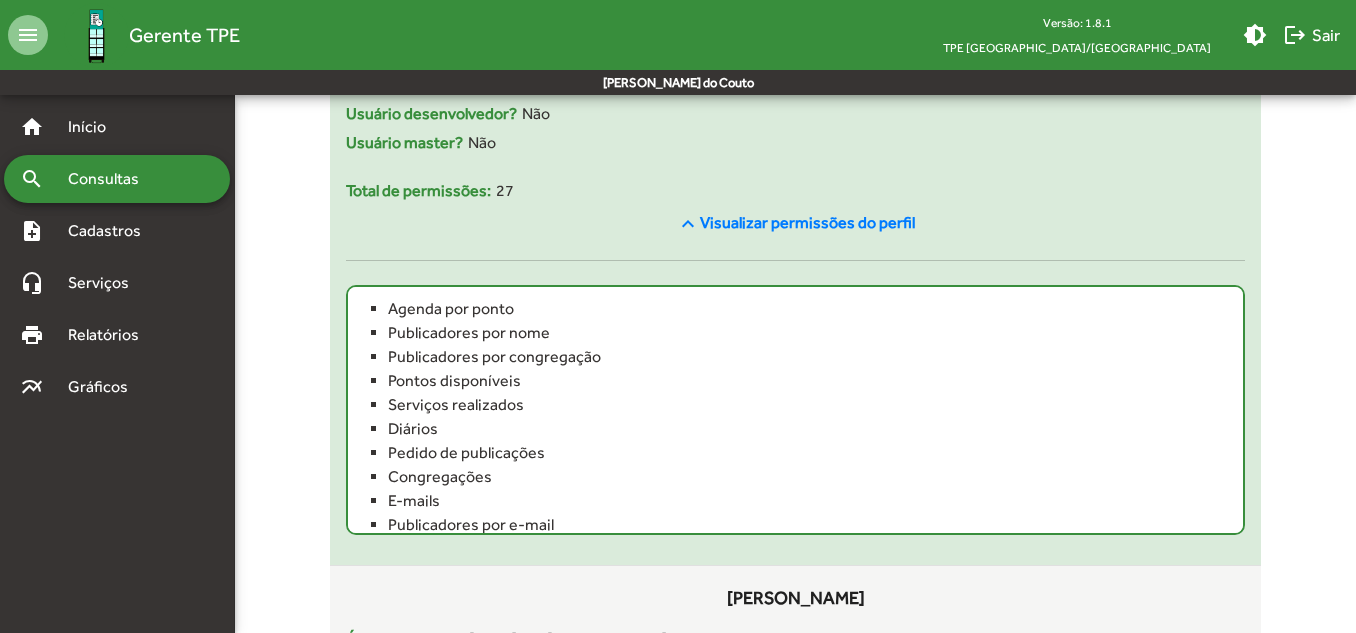scroll, scrollTop: 1540, scrollLeft: 0, axis: vertical 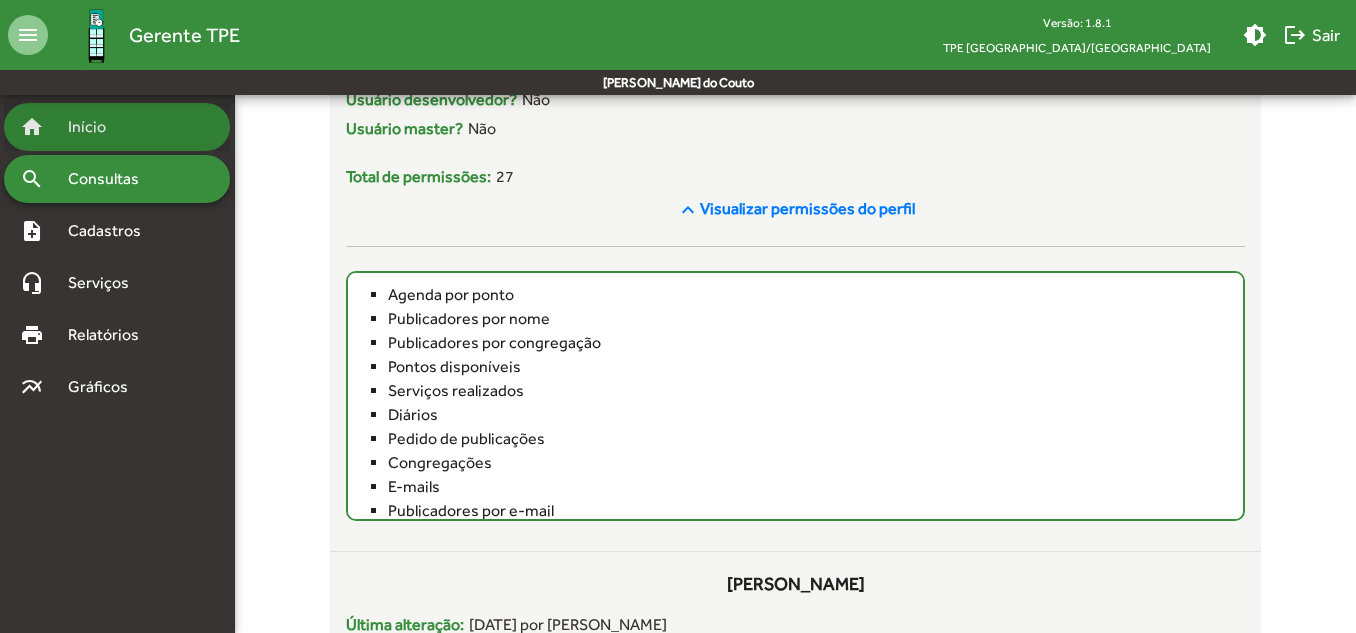click on "home Início" at bounding box center [117, 127] 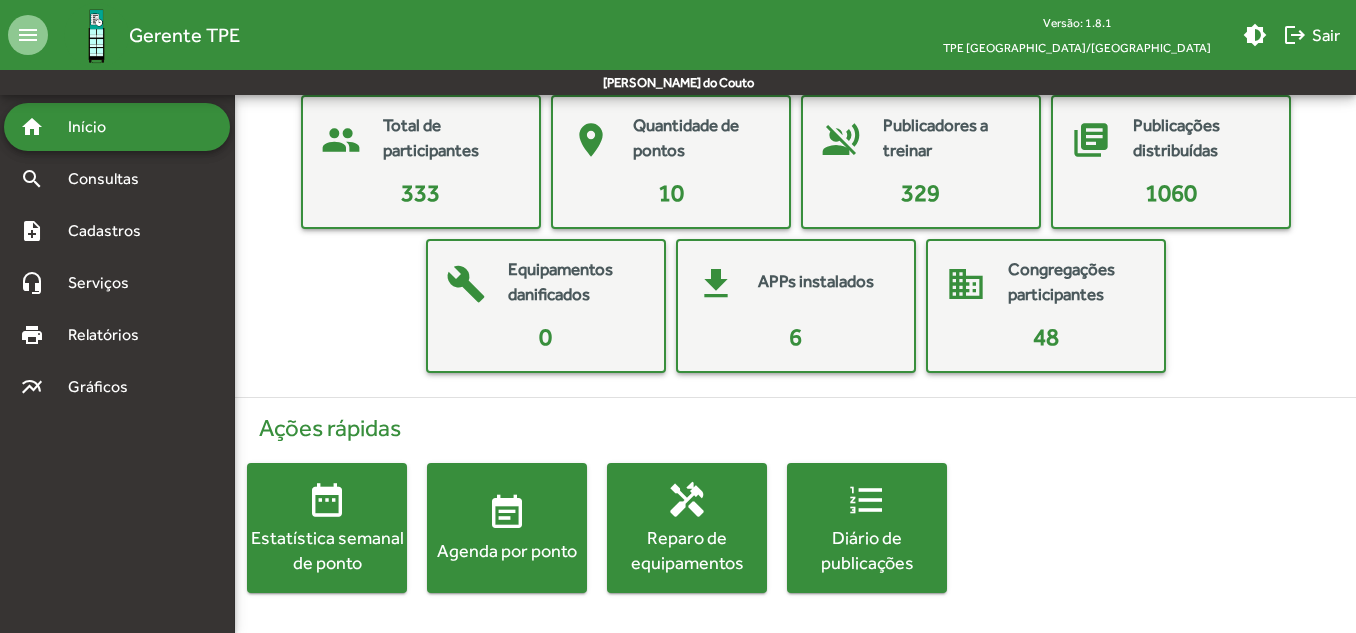 scroll, scrollTop: 100, scrollLeft: 0, axis: vertical 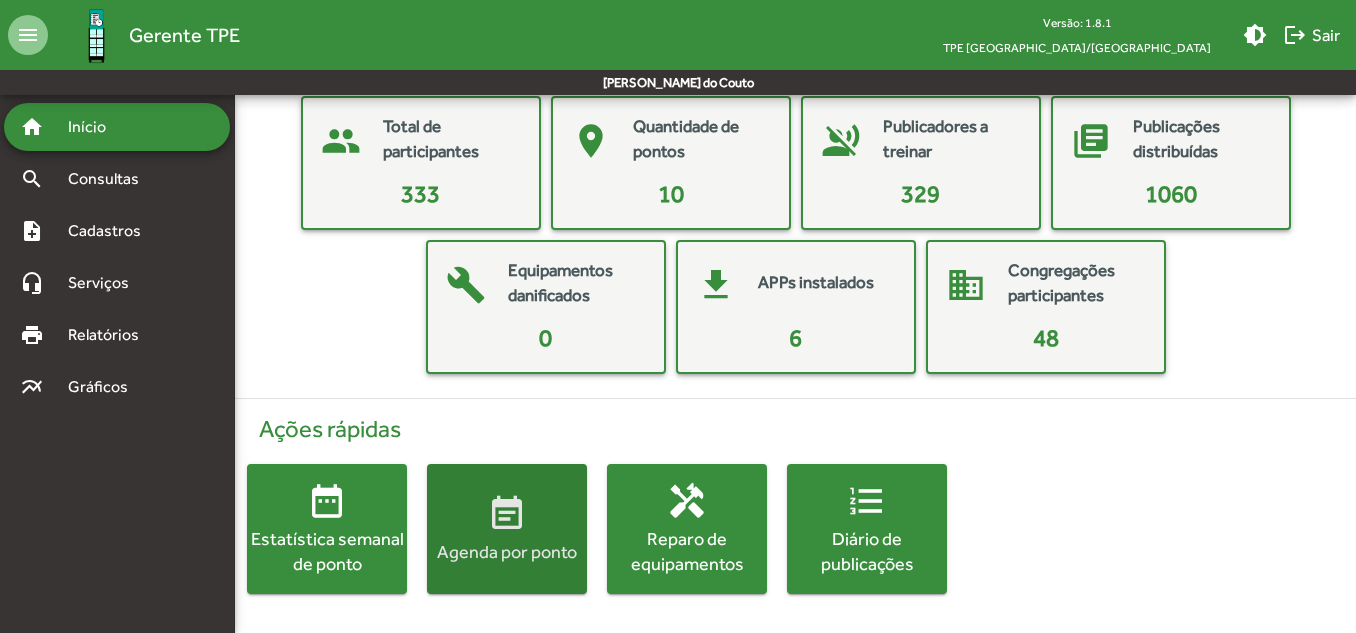 click on "Agenda por ponto" 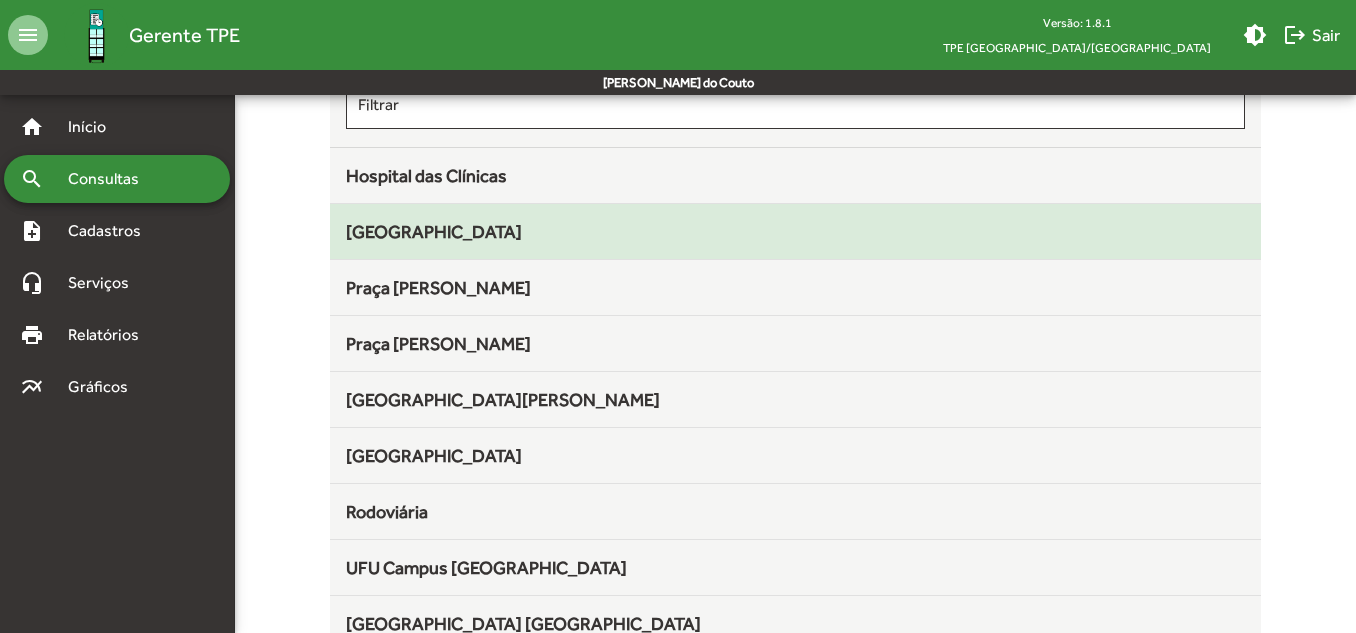 scroll, scrollTop: 213, scrollLeft: 0, axis: vertical 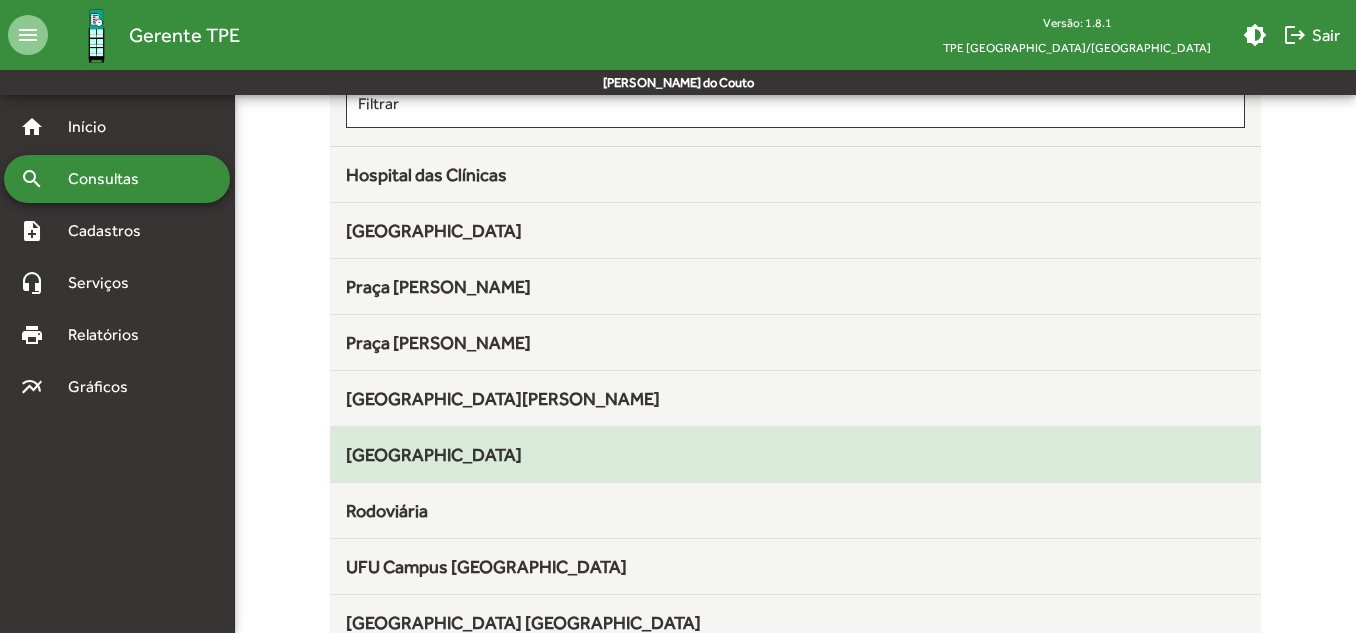 click on "[GEOGRAPHIC_DATA]" 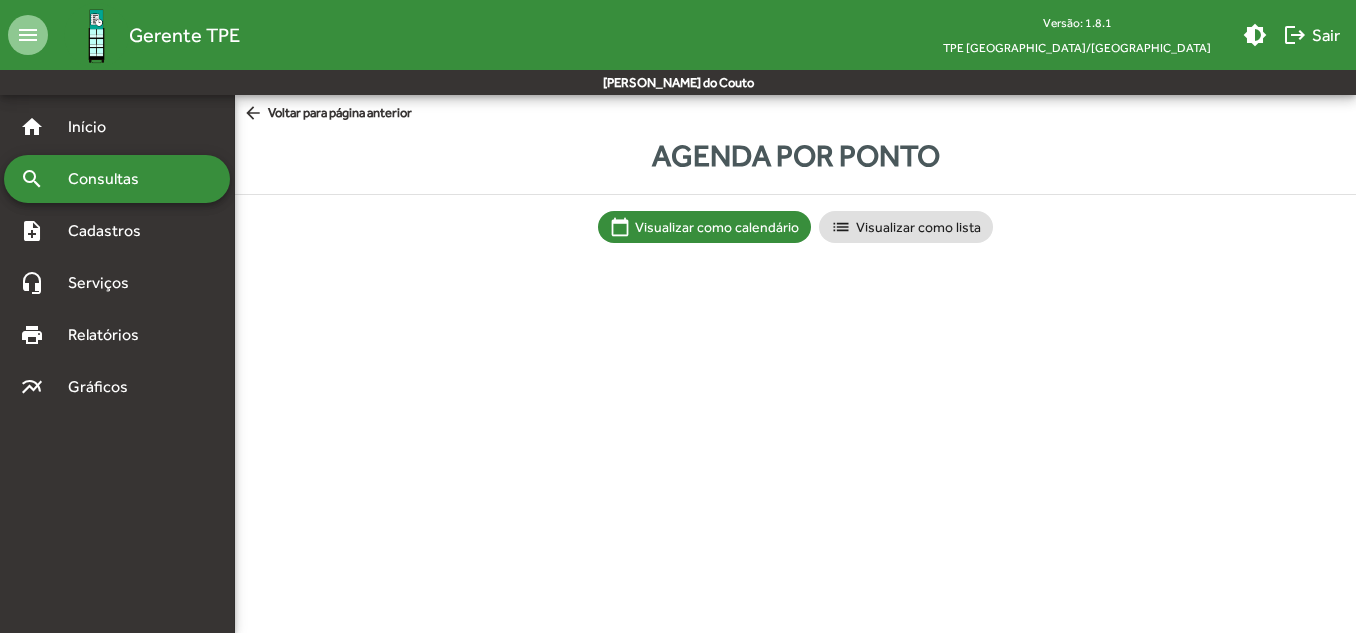 scroll, scrollTop: 0, scrollLeft: 0, axis: both 